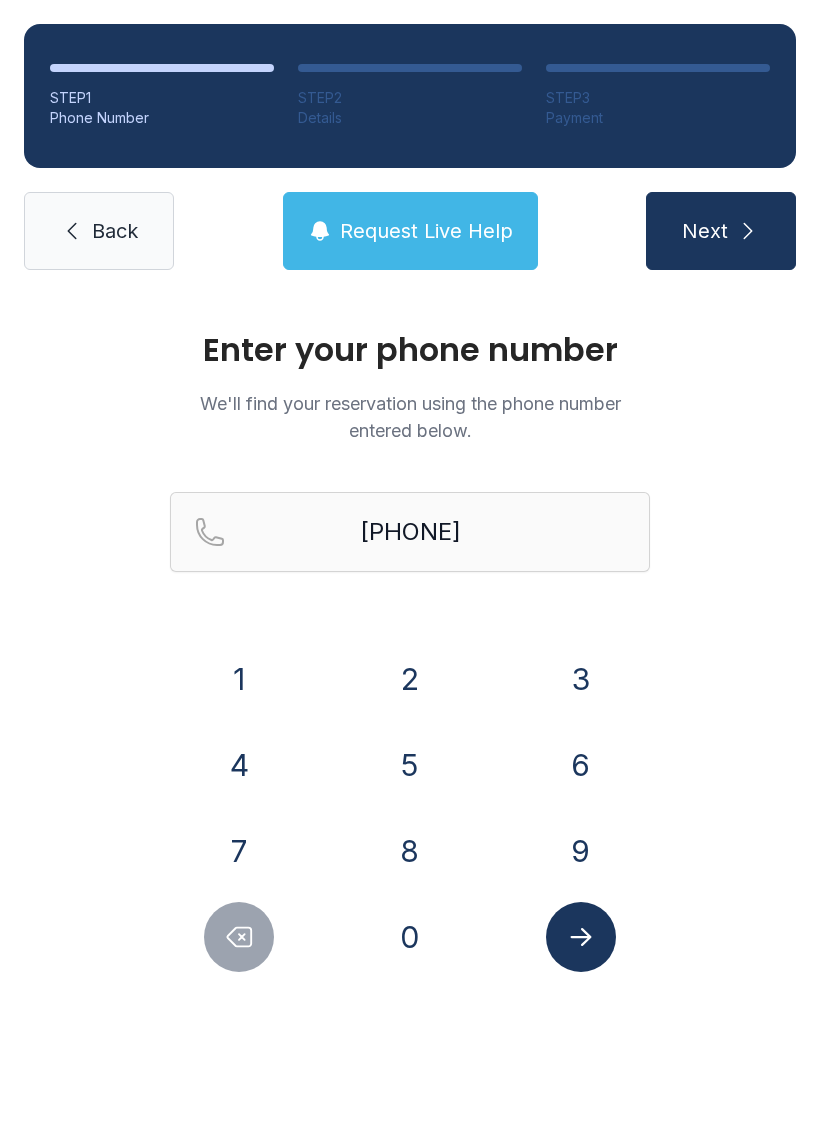 scroll, scrollTop: 0, scrollLeft: 0, axis: both 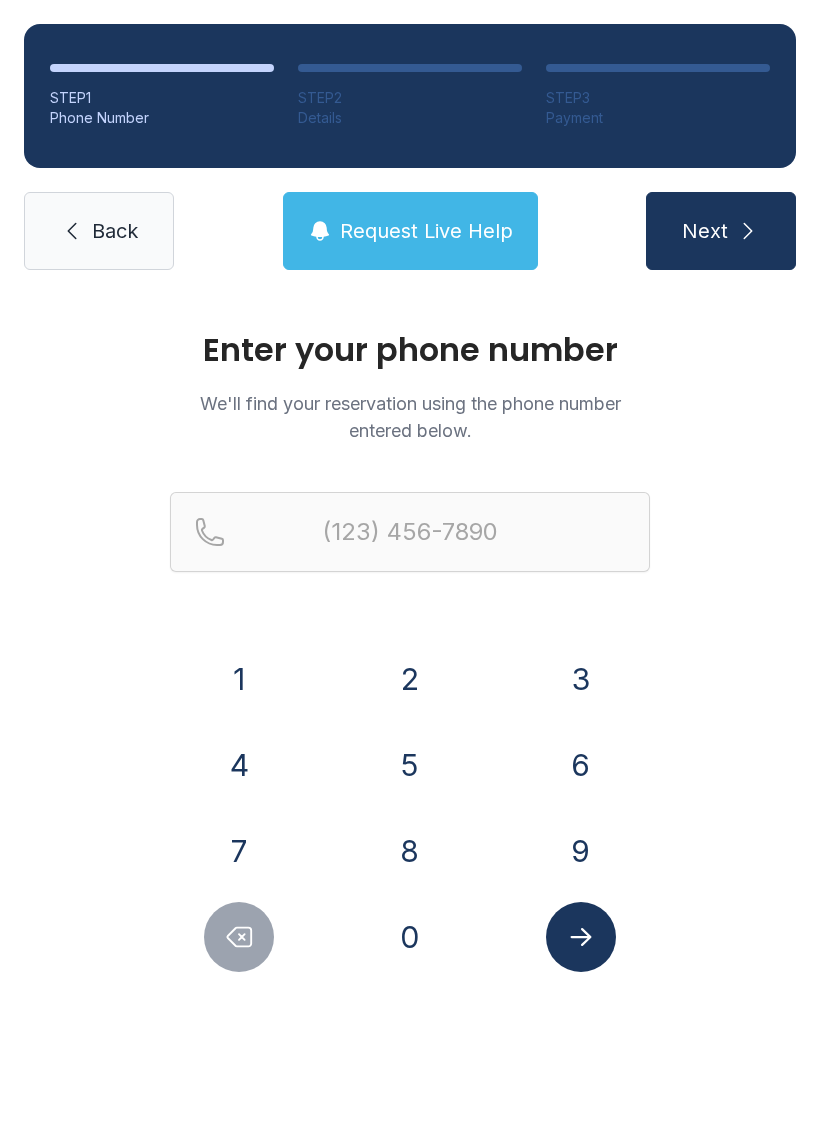 click 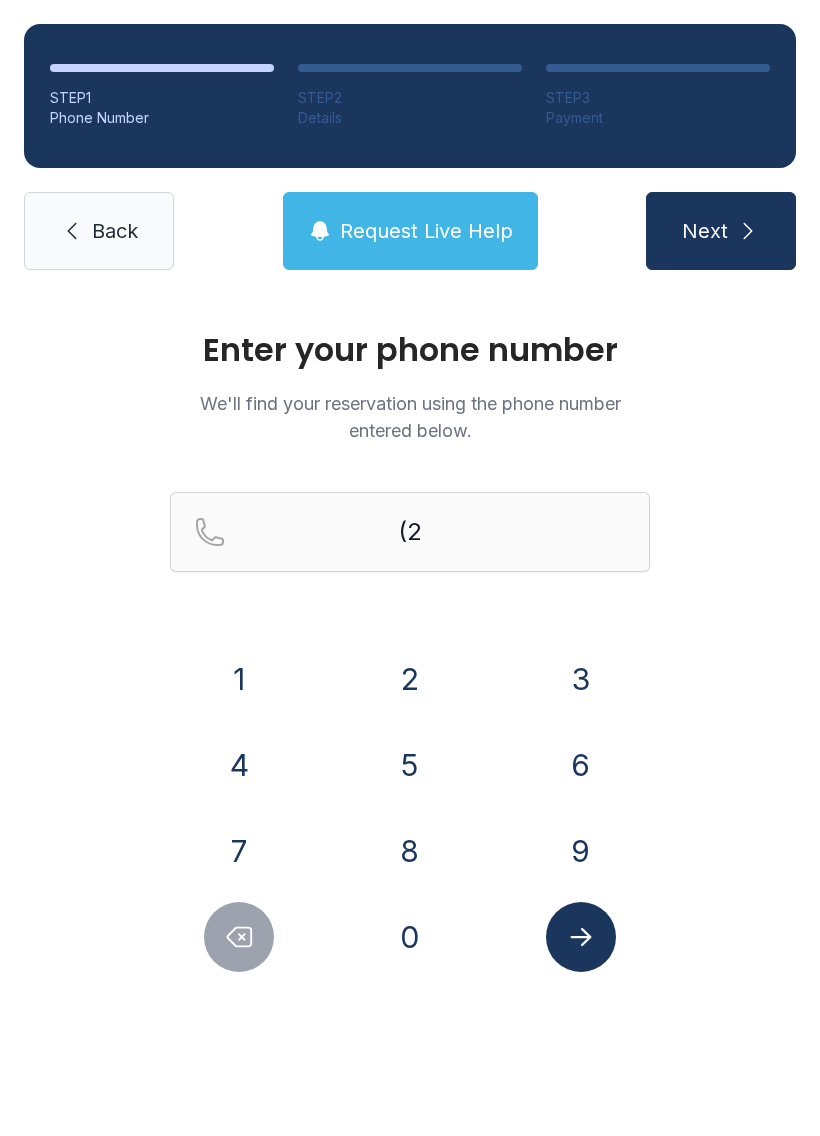 click on "3" at bounding box center (581, 679) 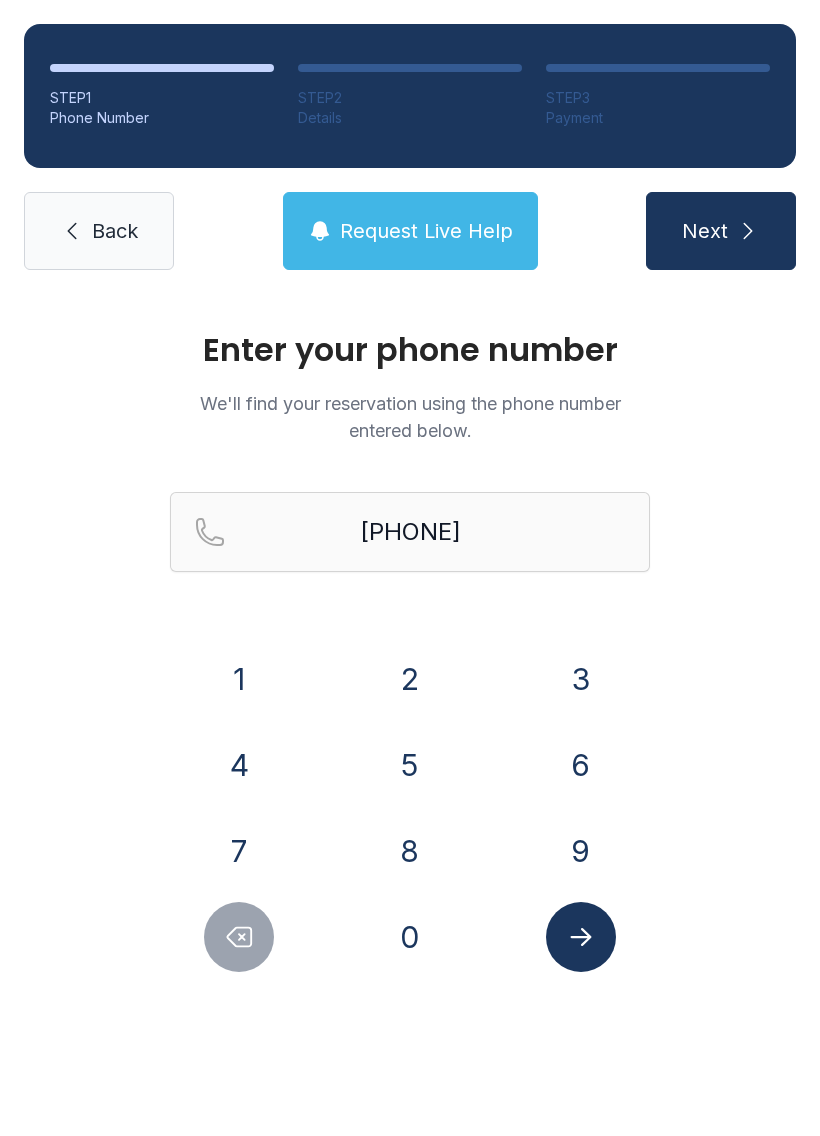 click on "9" at bounding box center [581, 851] 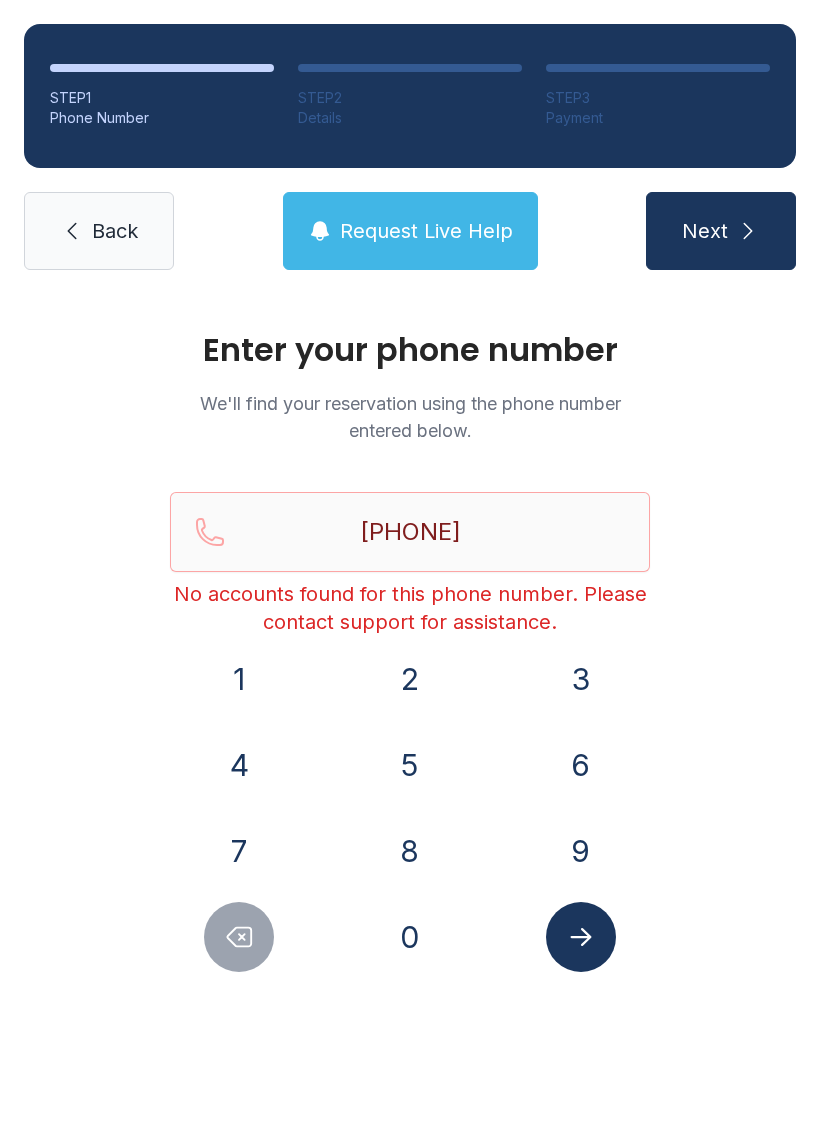 click 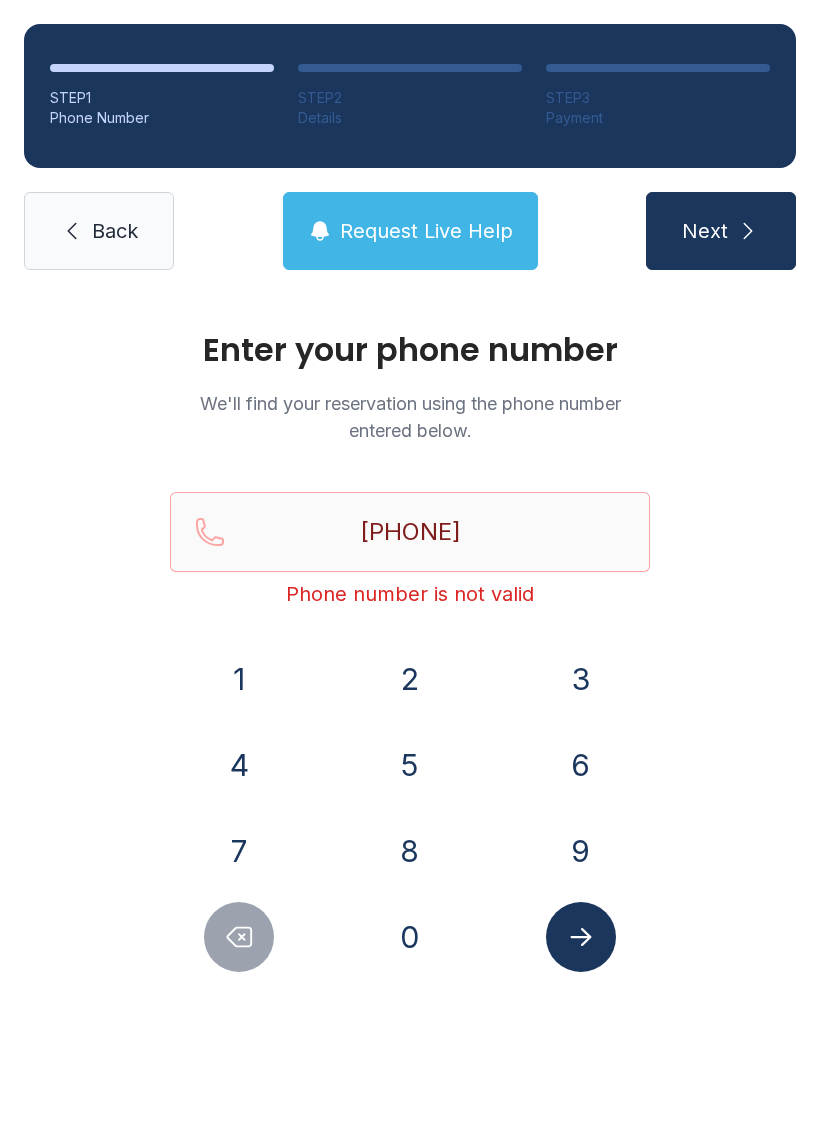 click at bounding box center (239, 937) 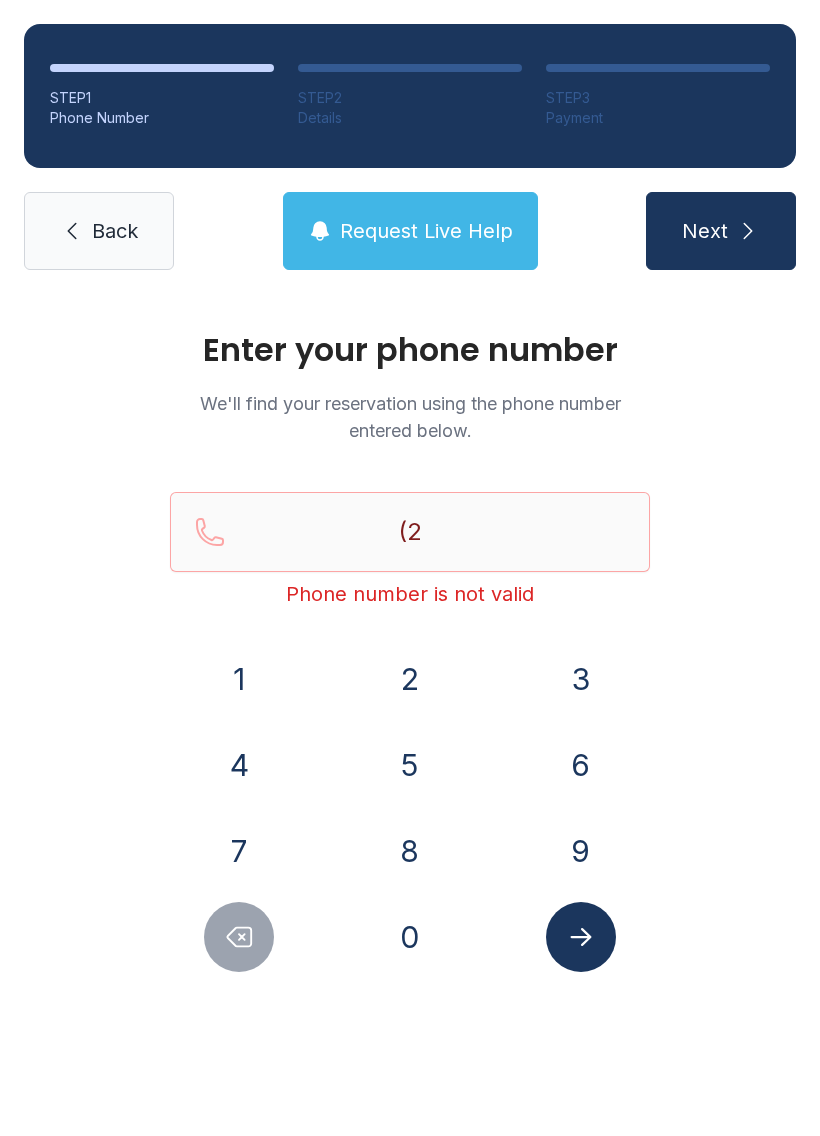 click at bounding box center (239, 937) 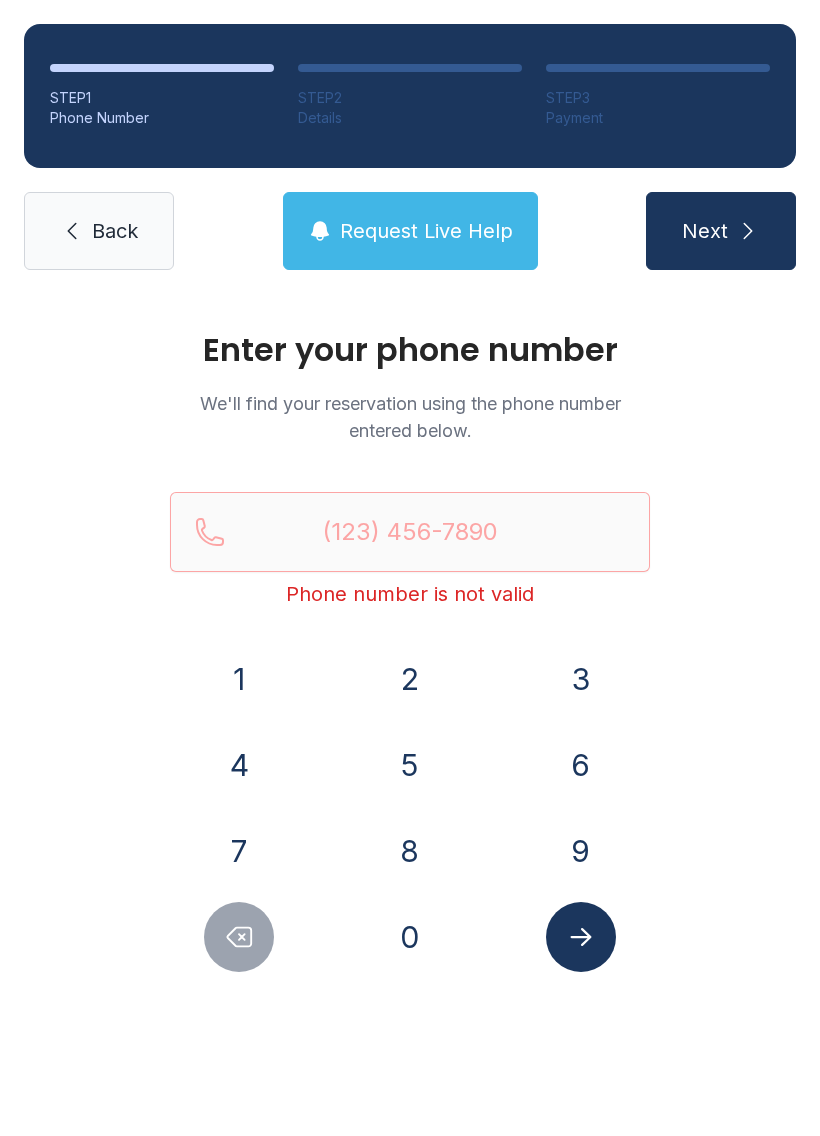click 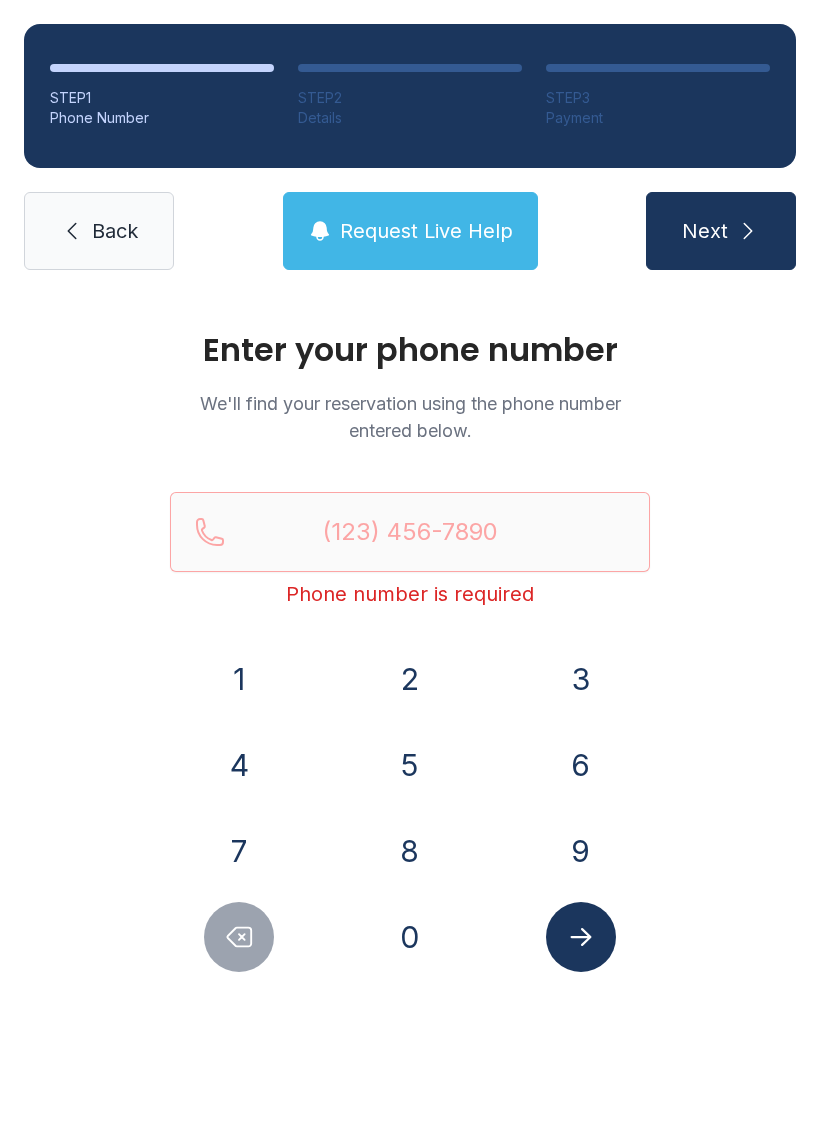 click 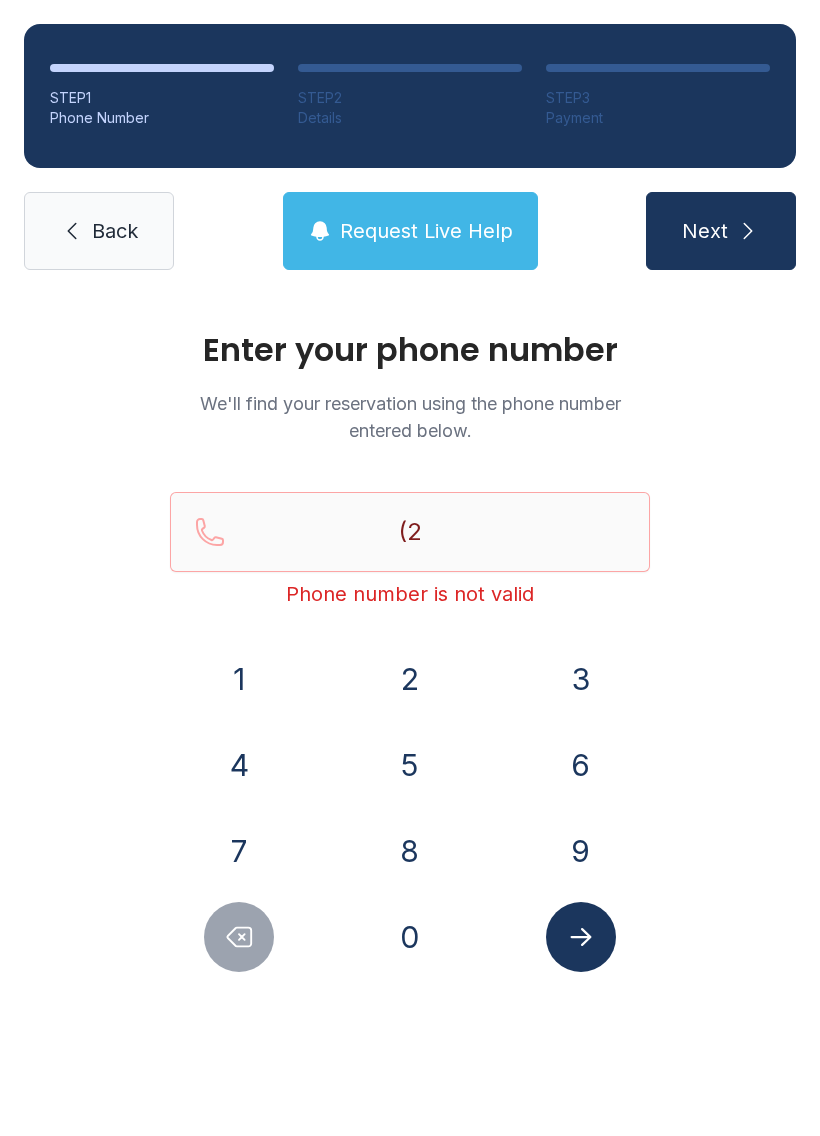 click on "6" at bounding box center (581, 765) 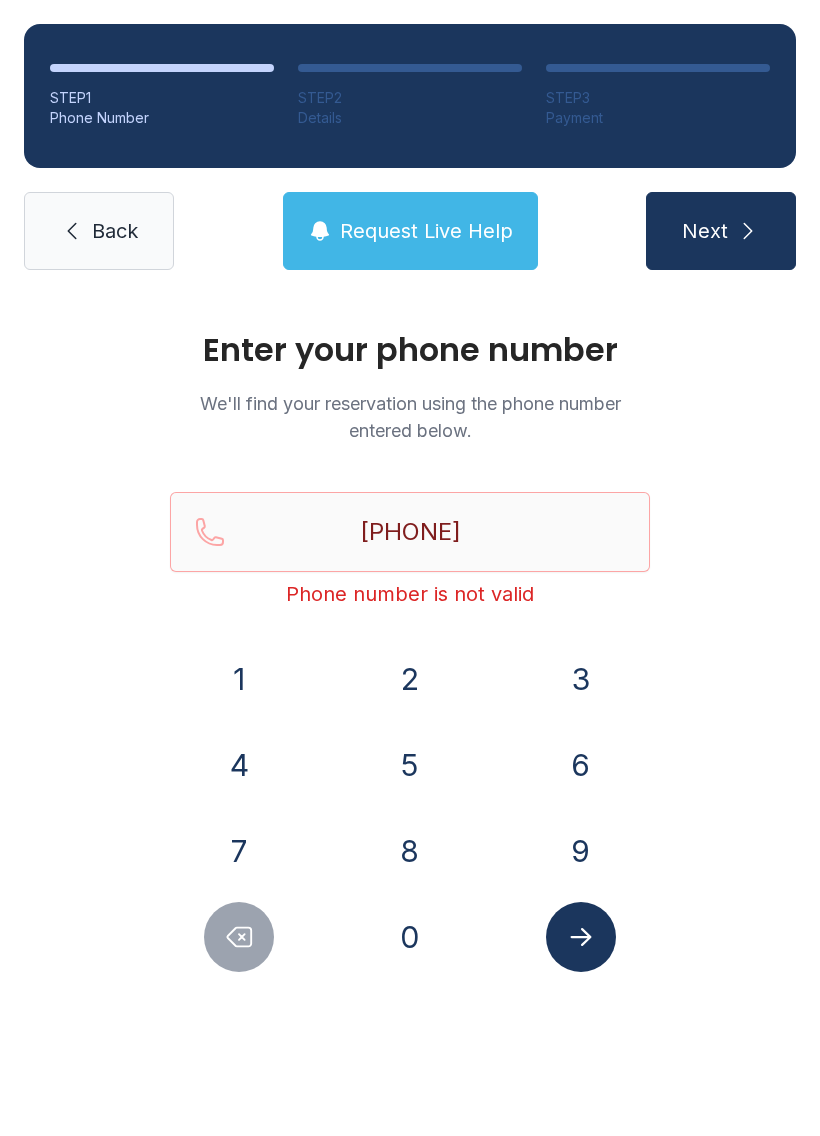 click on "9" at bounding box center (581, 851) 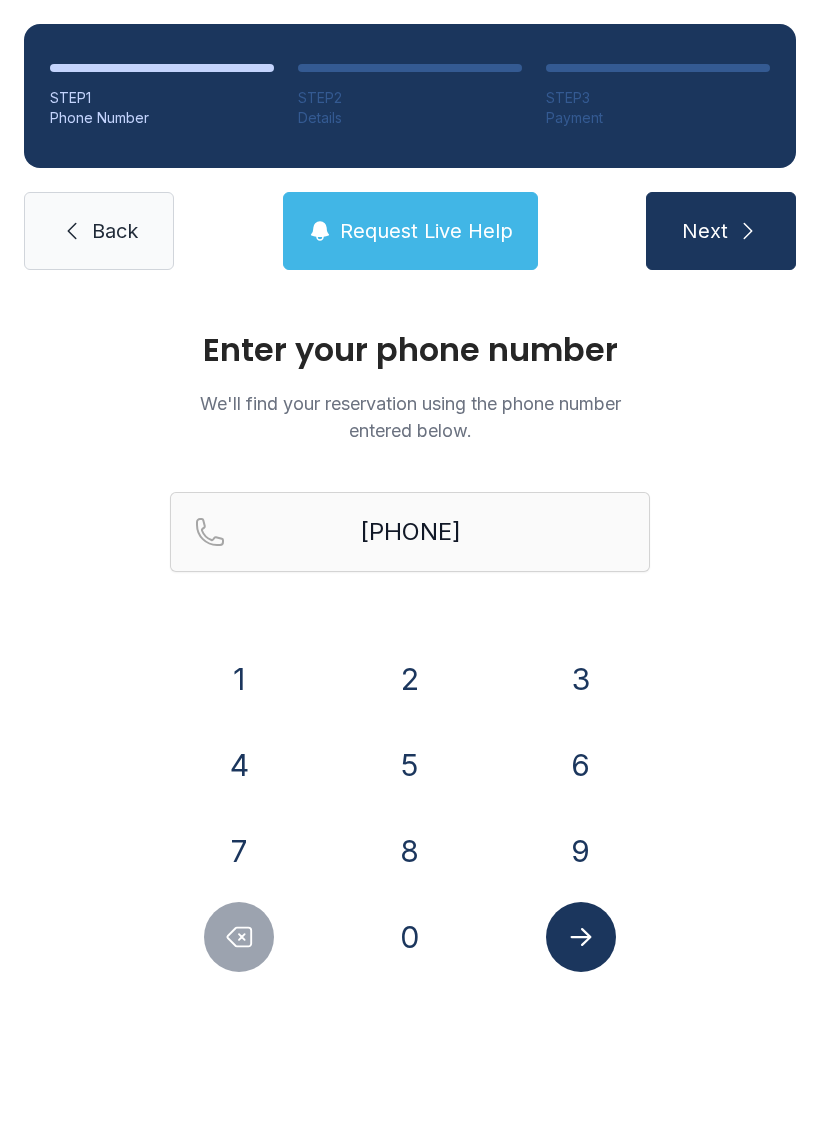 click 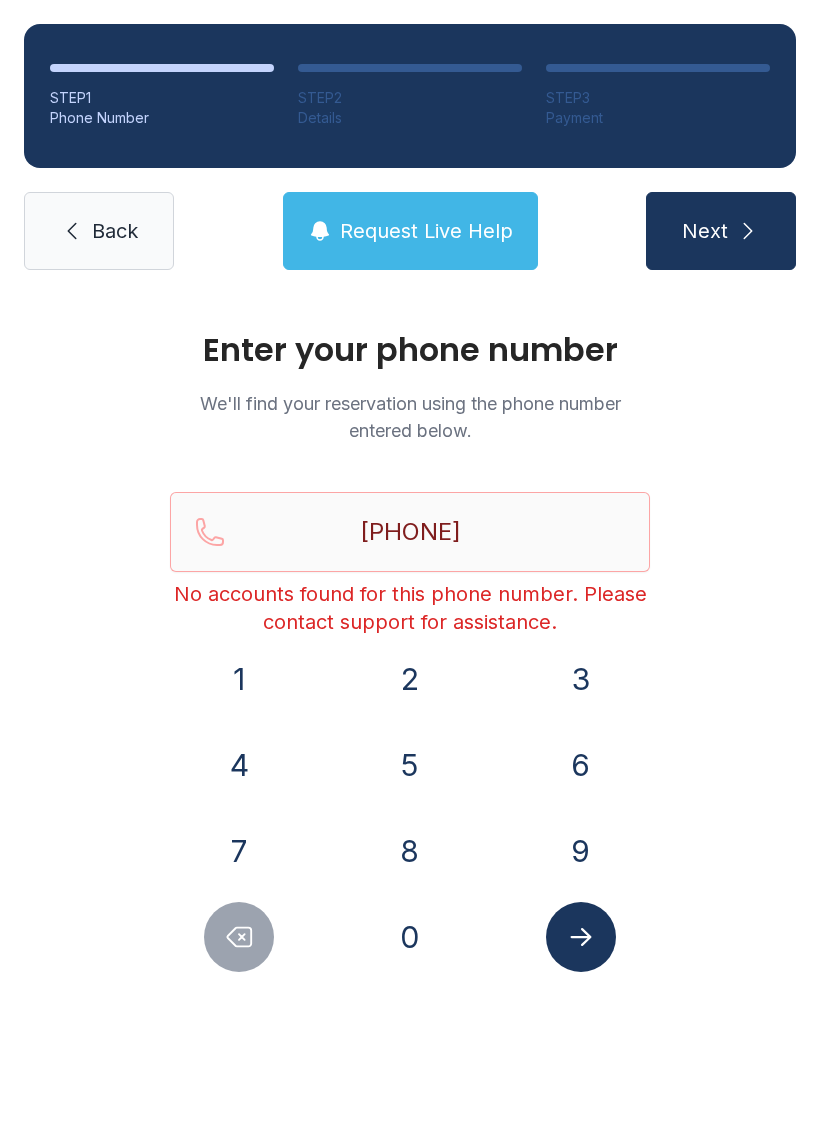 click at bounding box center (581, 937) 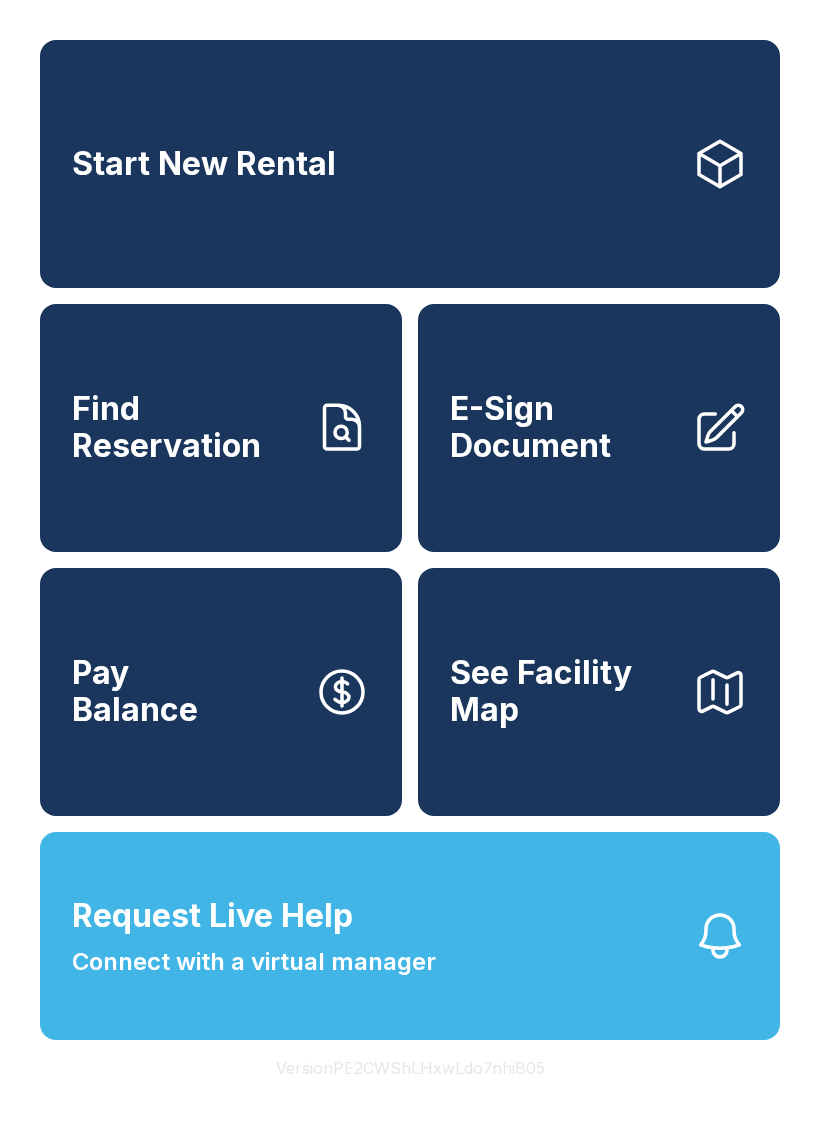 click on "E-Sign Document" at bounding box center (563, 427) 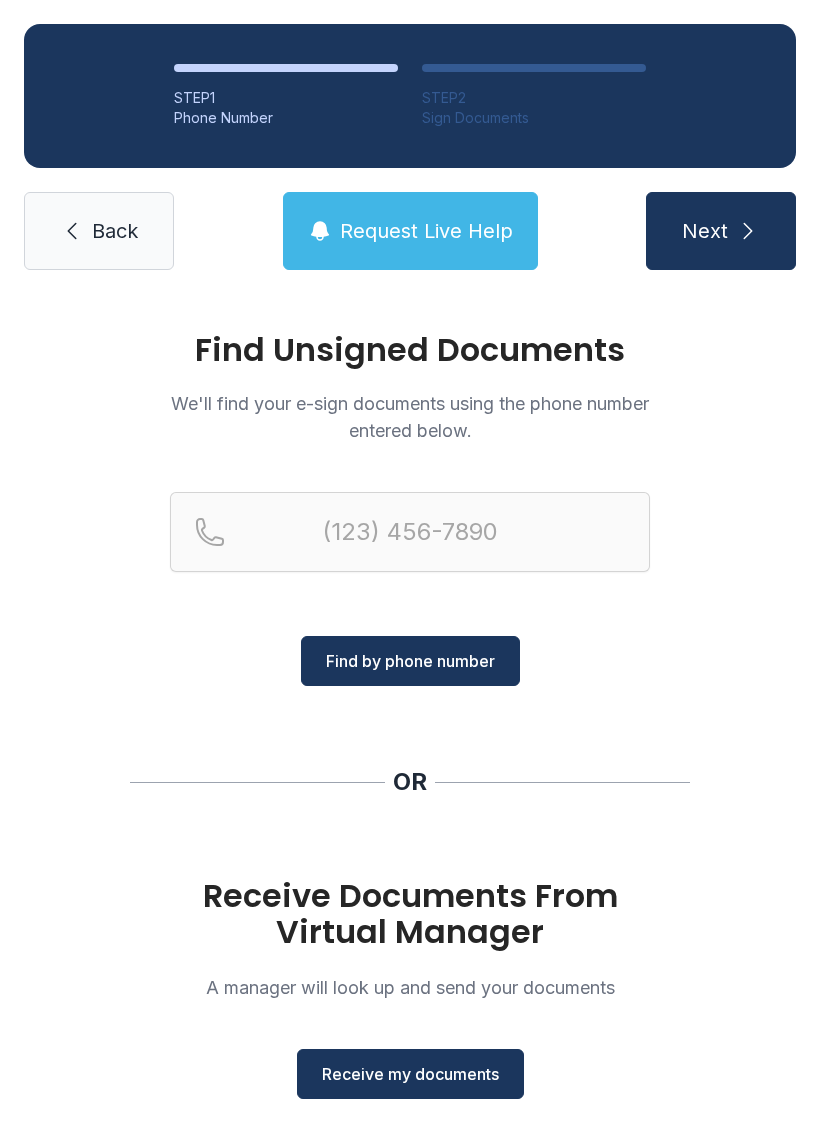 click on "Receive my documents" at bounding box center [410, 1074] 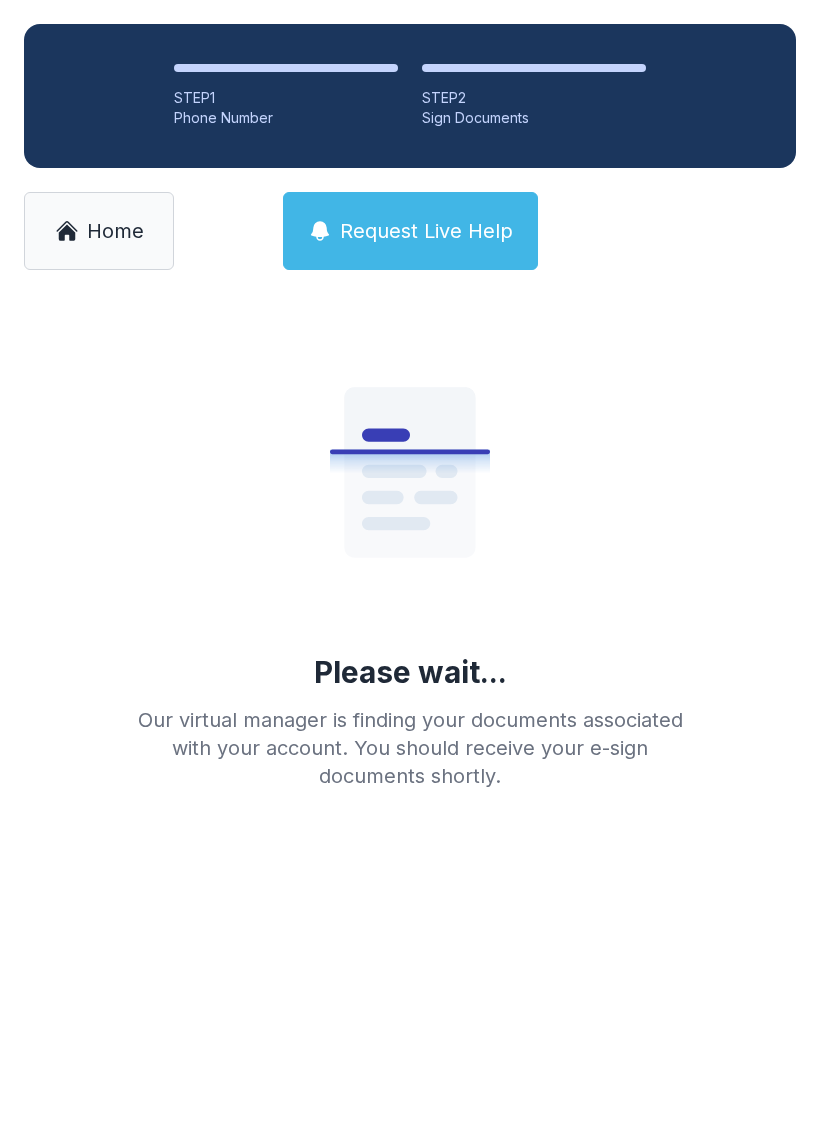 click on "Please wait... Our virtual manager is finding your documents associated with your account. You should receive your e-sign documents shortly." at bounding box center [410, 550] 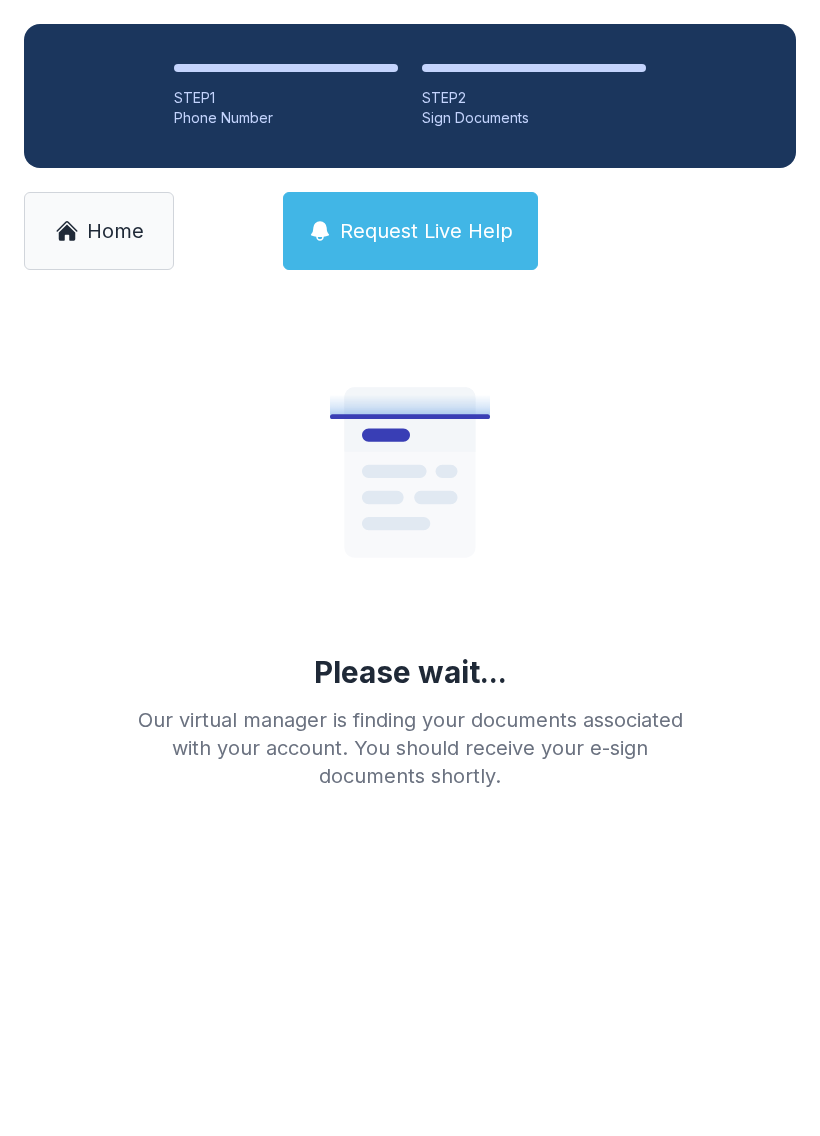 click on "Please wait... Our virtual manager is finding your documents associated with your account. You should receive your e-sign documents shortly." at bounding box center [410, 550] 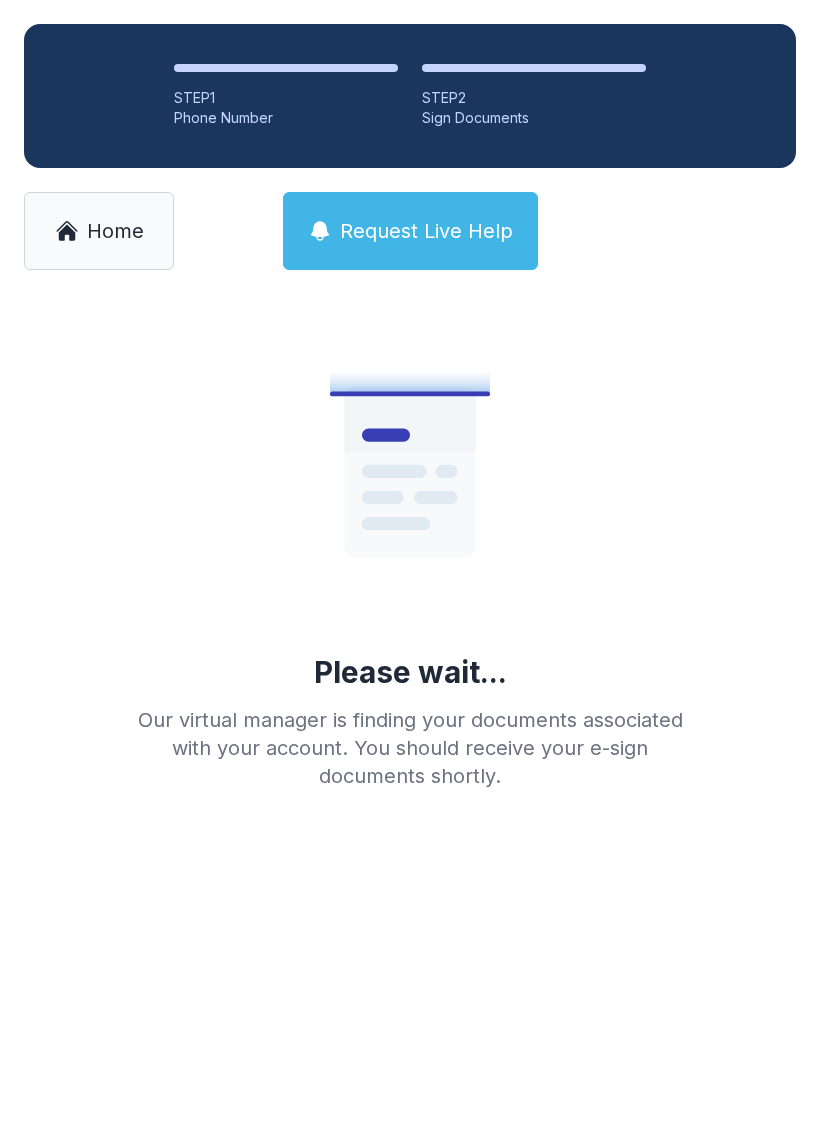 click on "Please wait... Our virtual manager is finding your documents associated with your account. You should receive your e-sign documents shortly." at bounding box center (410, 582) 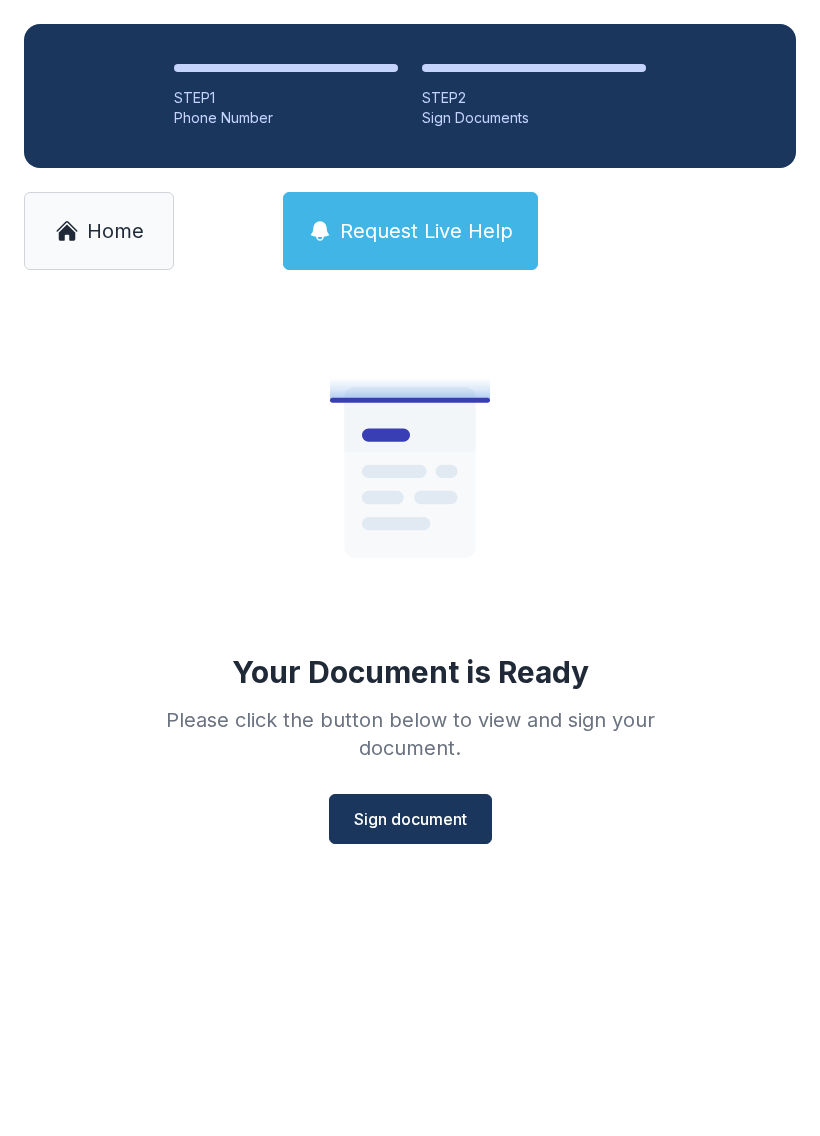 click on "Sign document" at bounding box center (410, 819) 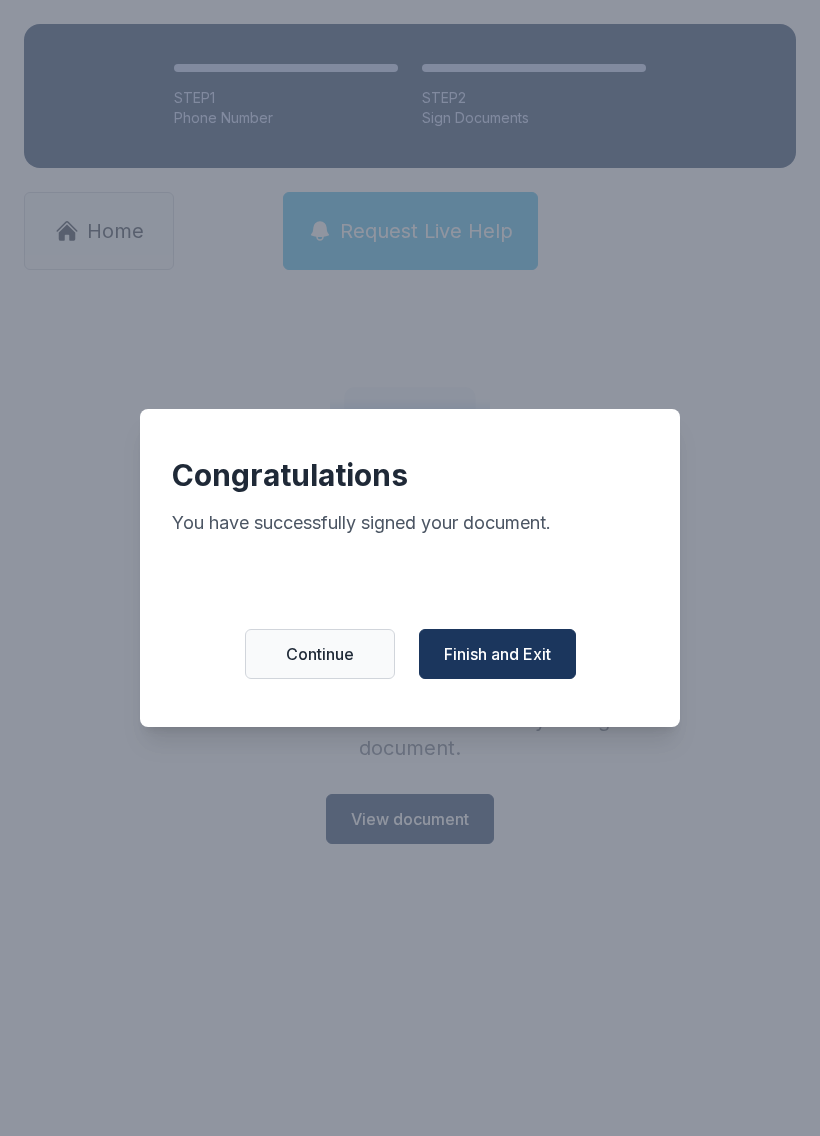 click on "Finish and Exit" at bounding box center (497, 654) 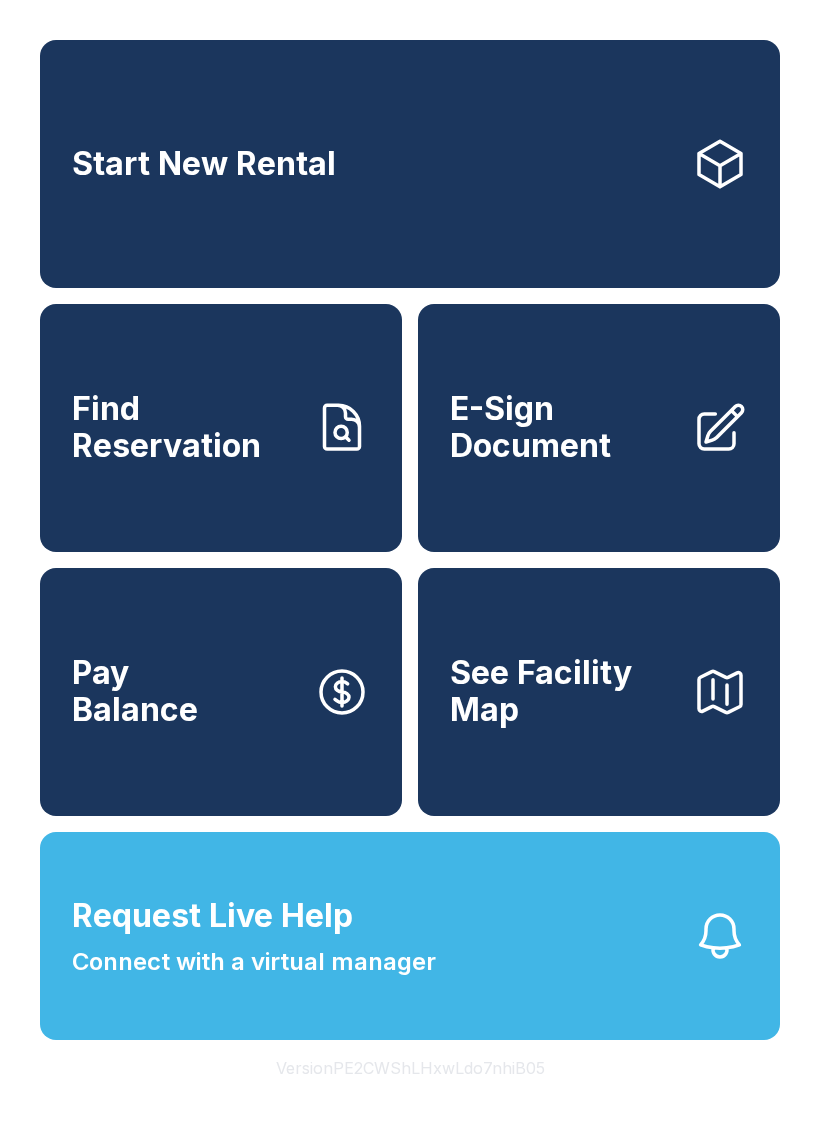 click on "Pay  Balance" at bounding box center (135, 691) 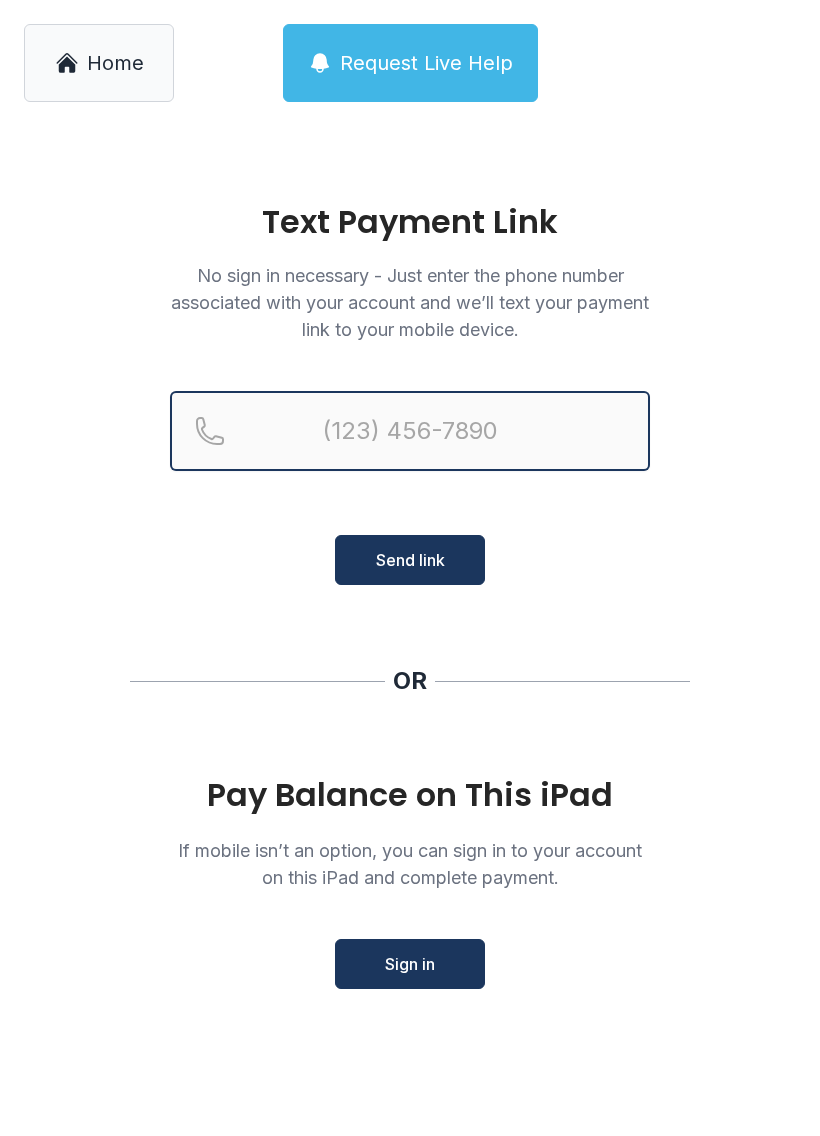 click at bounding box center [410, 431] 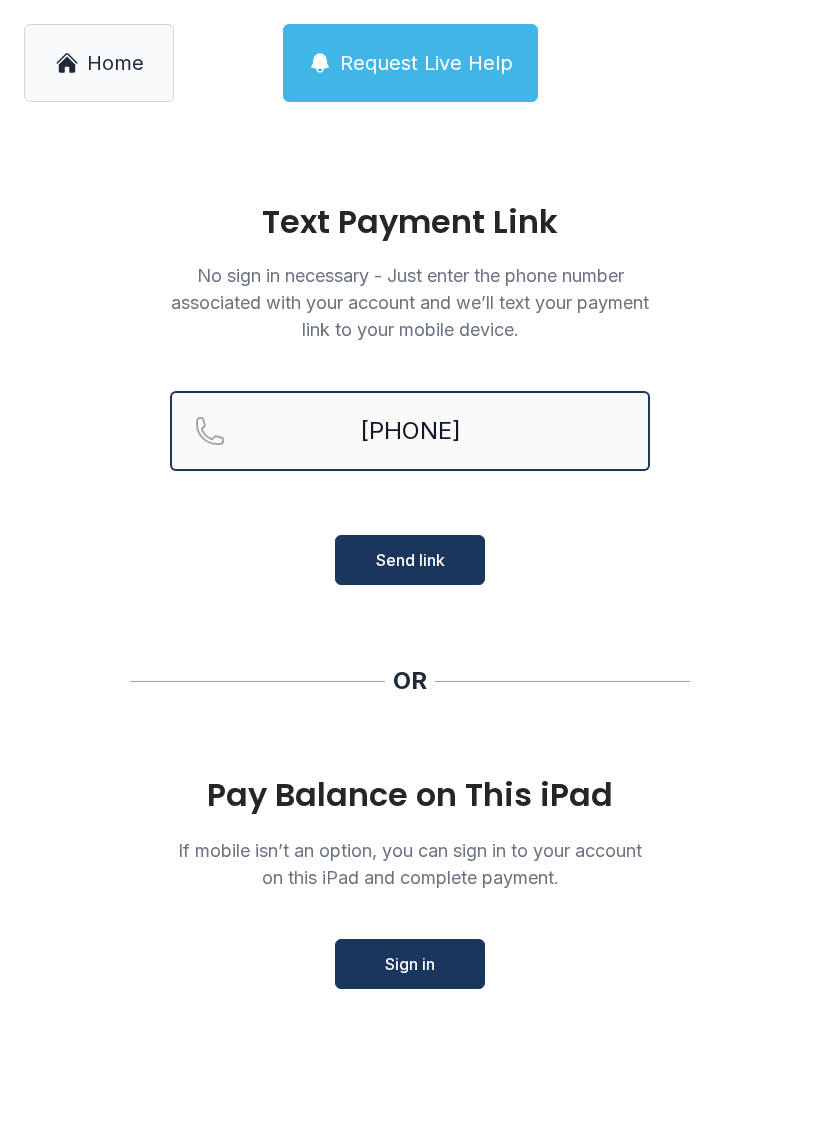type on "[PHONE]" 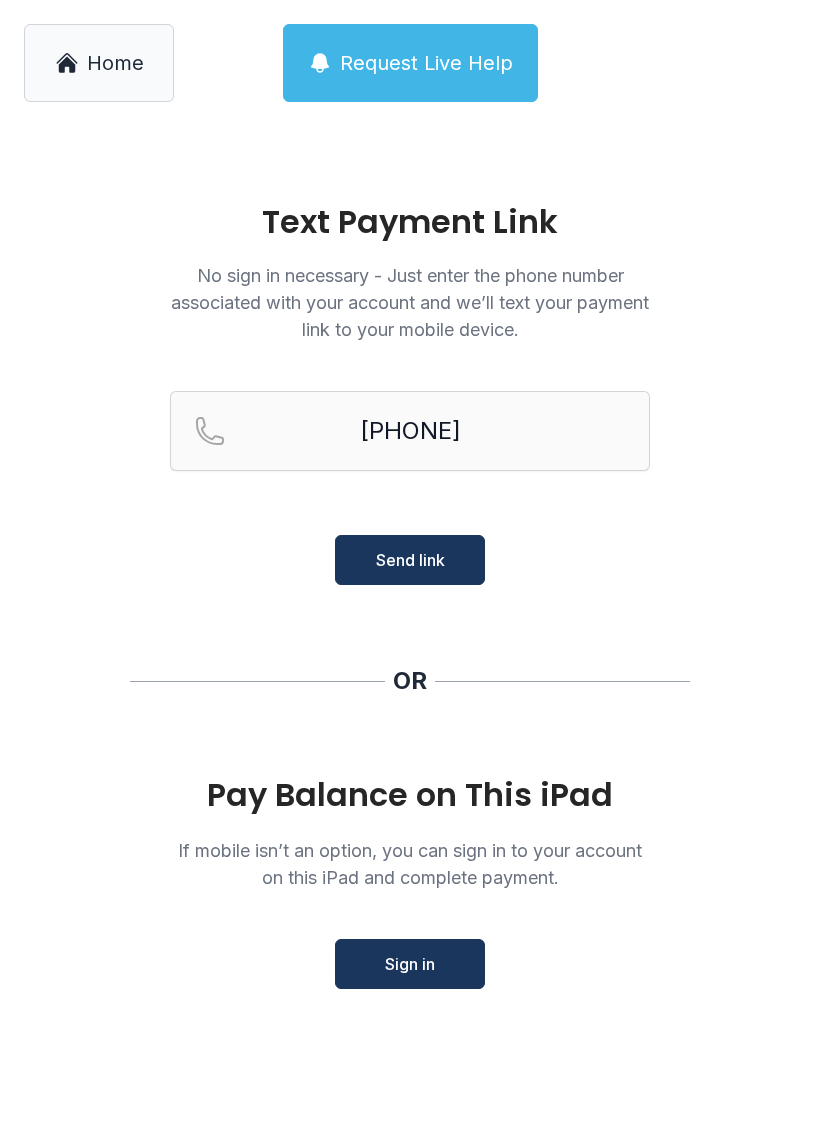 click on "Send link" at bounding box center [410, 560] 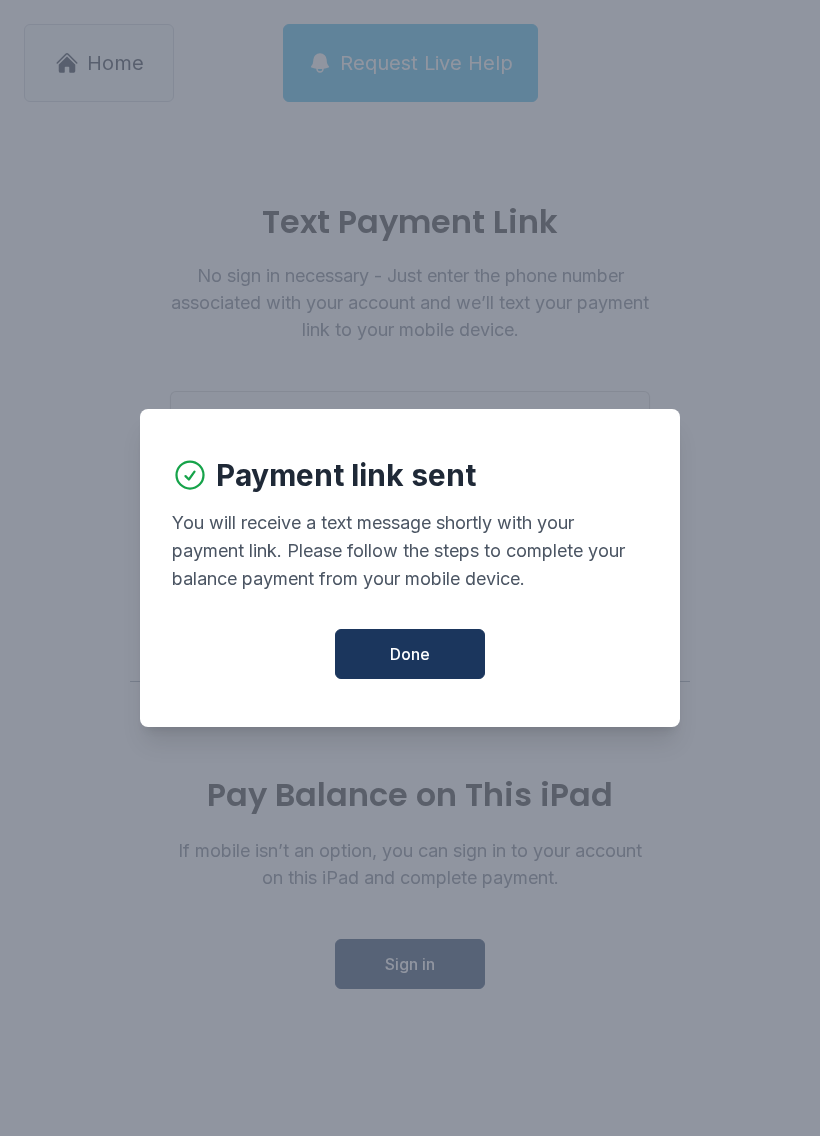 click on "Done" at bounding box center [410, 654] 